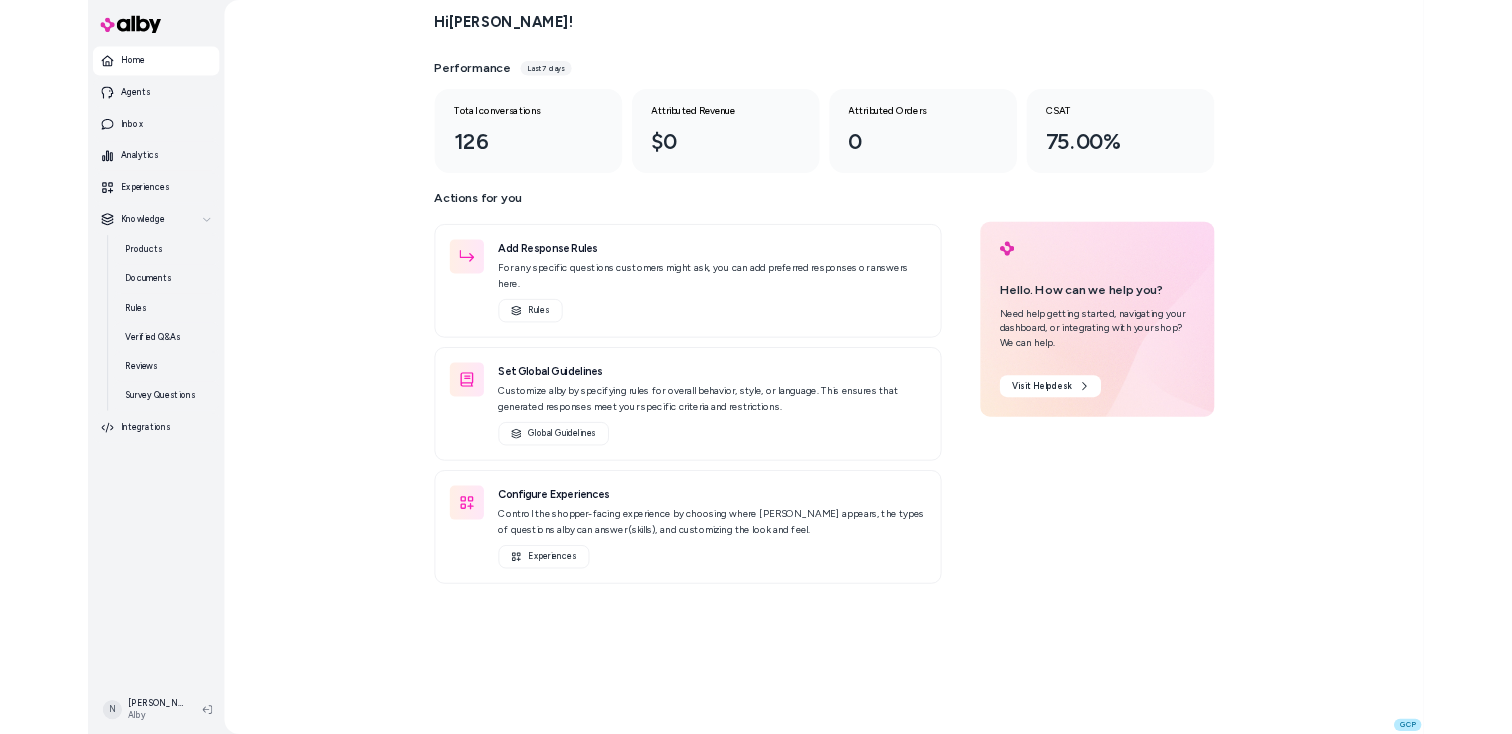 scroll, scrollTop: 0, scrollLeft: 0, axis: both 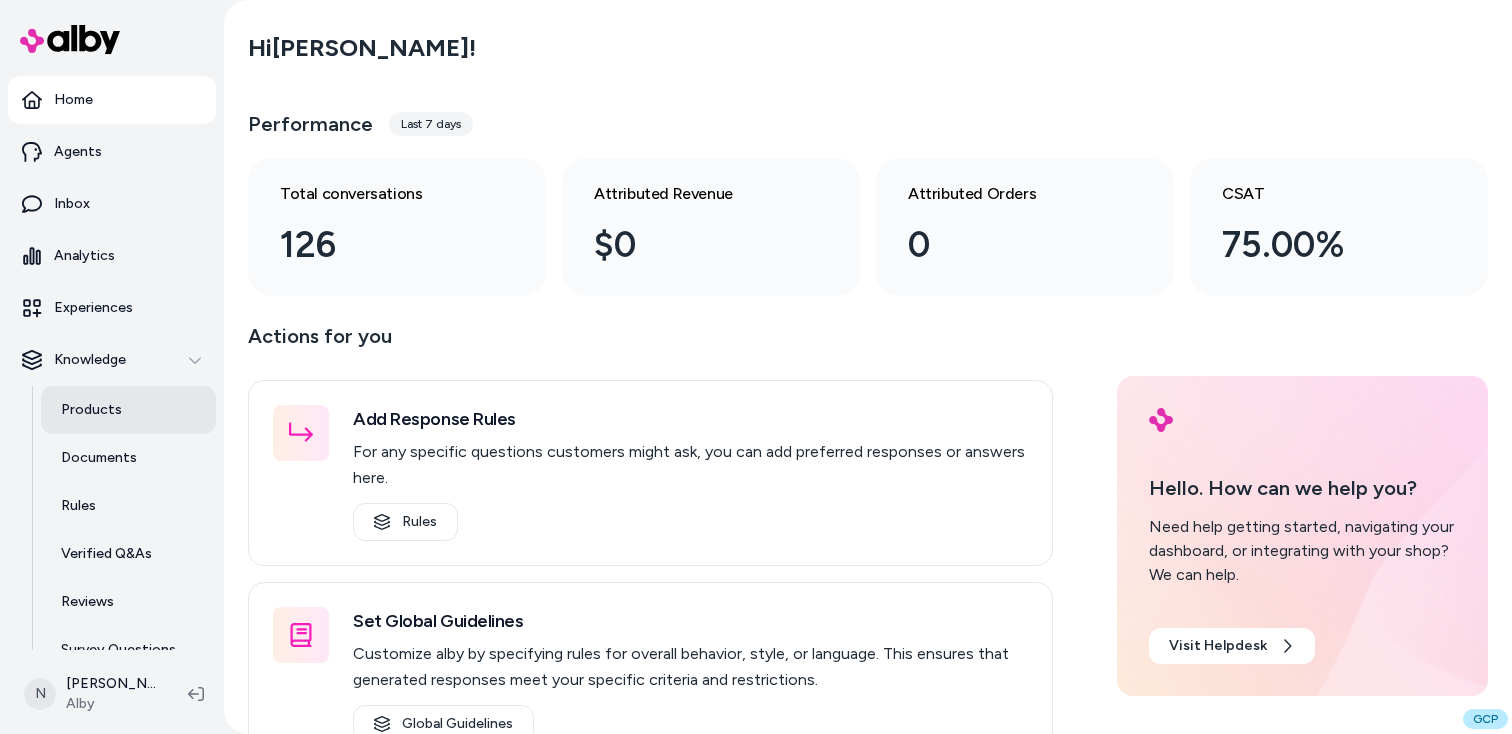 click on "Products" at bounding box center (128, 410) 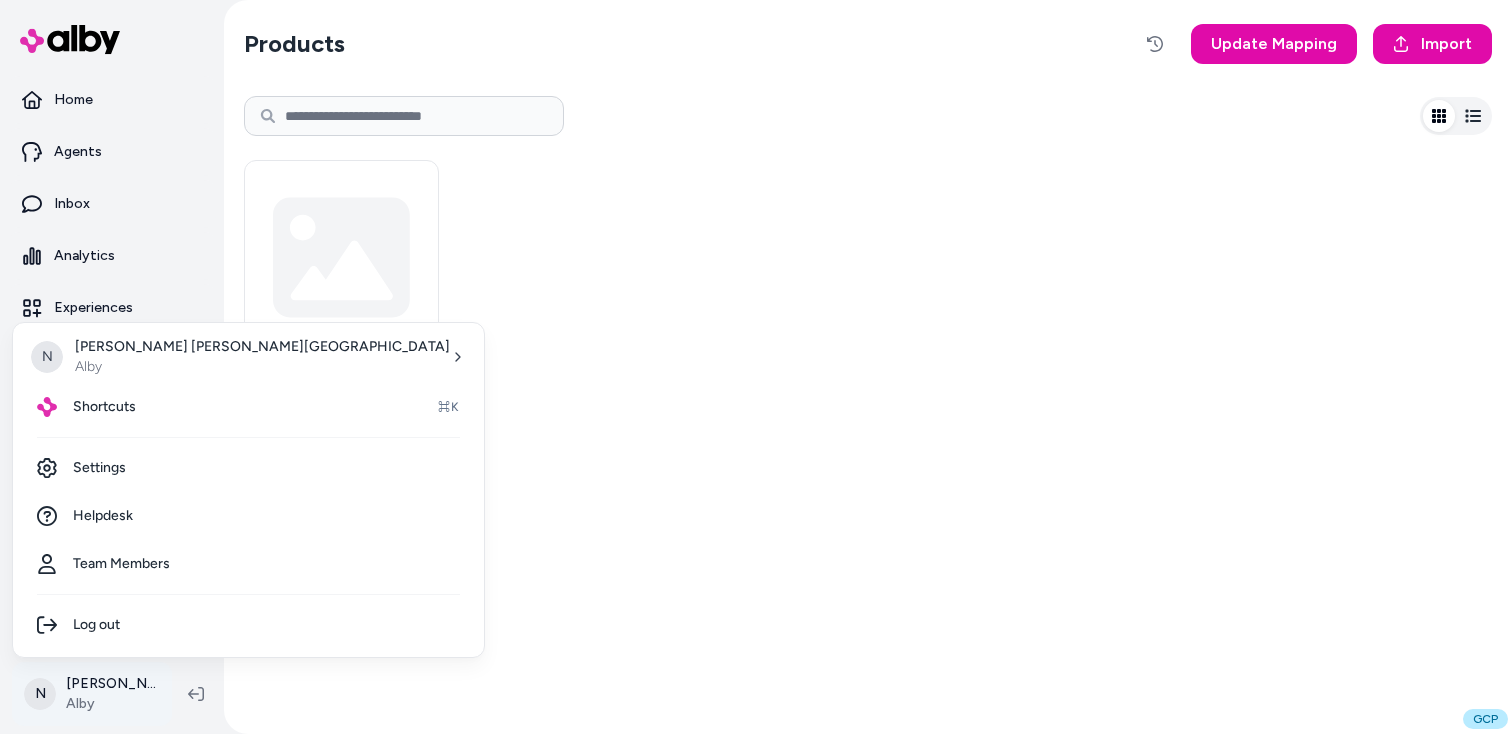 click on "Home Agents Inbox Analytics Experiences Knowledge Products Documents Rules Verified Q&As Reviews Survey Questions Integrations N Nicole Dallar-Malburg Alby Products Update Mapping   Import alby $1.00 GCP N Nicole   Dallar-Malburg Alby Shortcuts ⌘K Settings Helpdesk Team Members Log out" at bounding box center [756, 367] 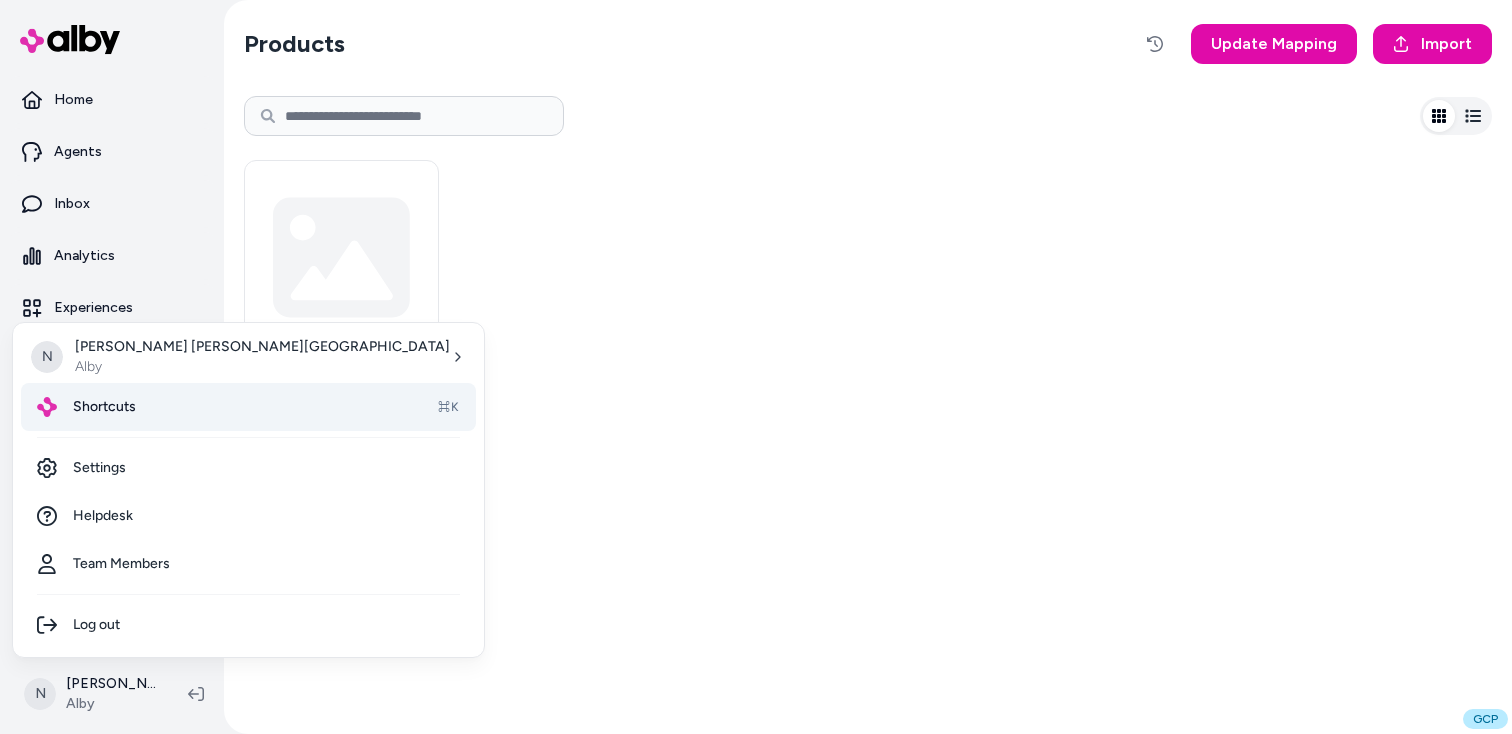 click on "Shortcuts" at bounding box center (104, 407) 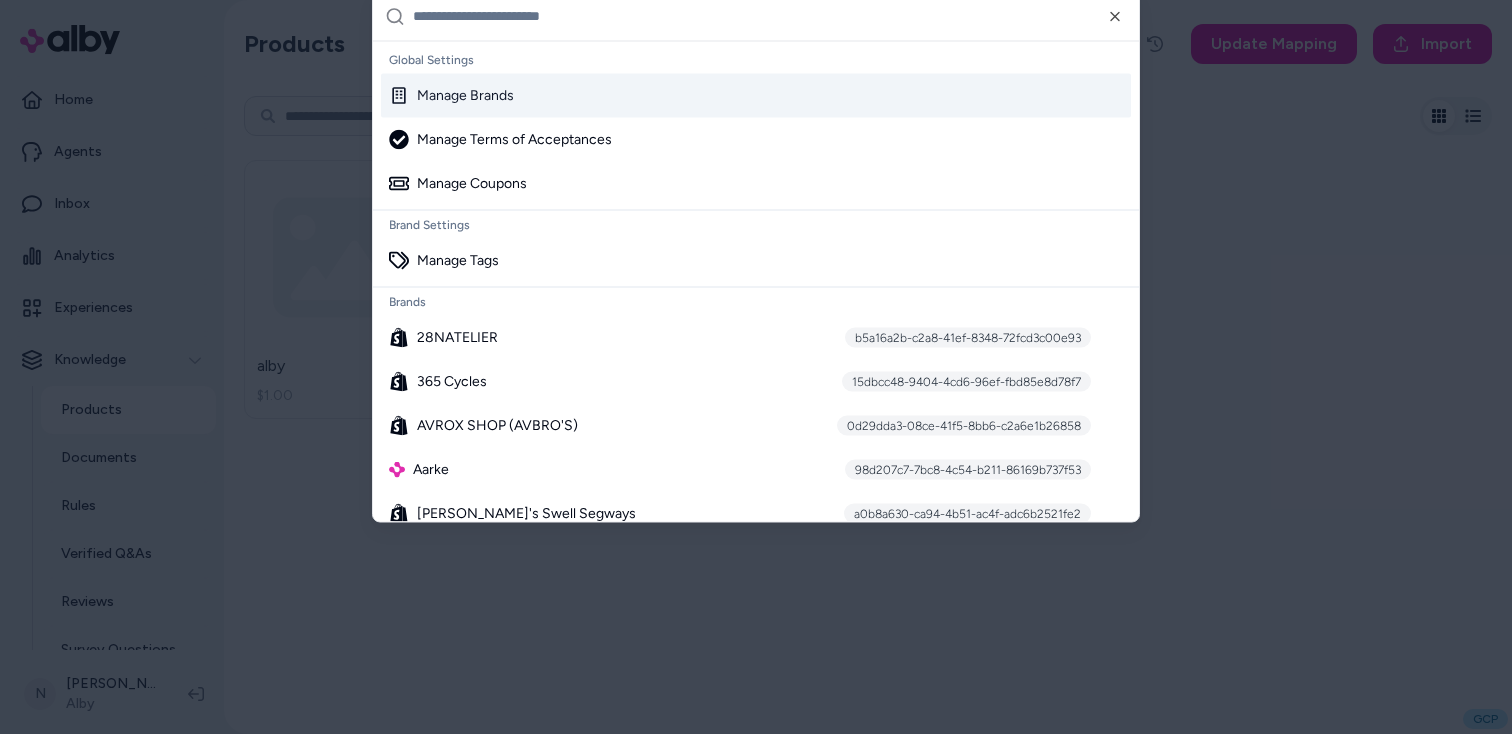 click at bounding box center [770, 16] 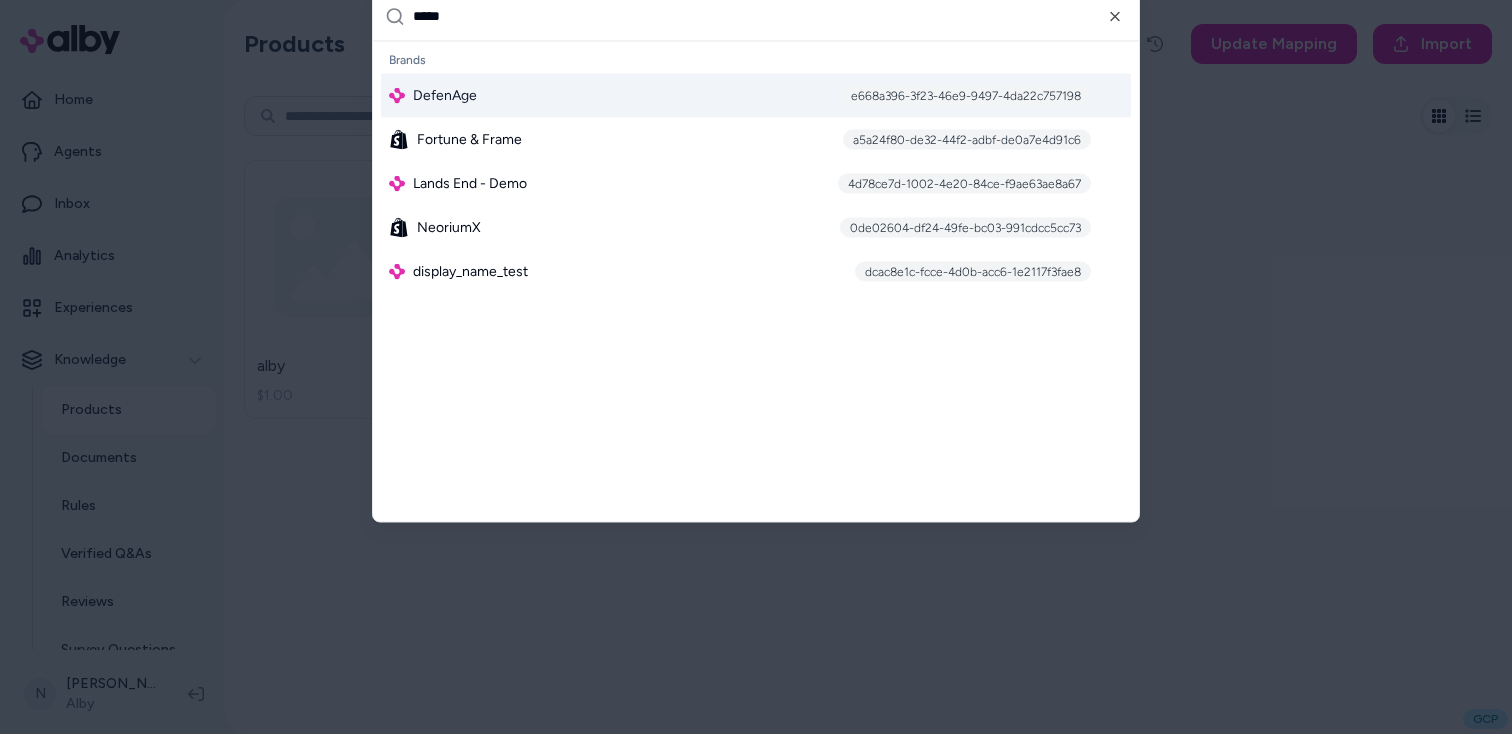 type on "*****" 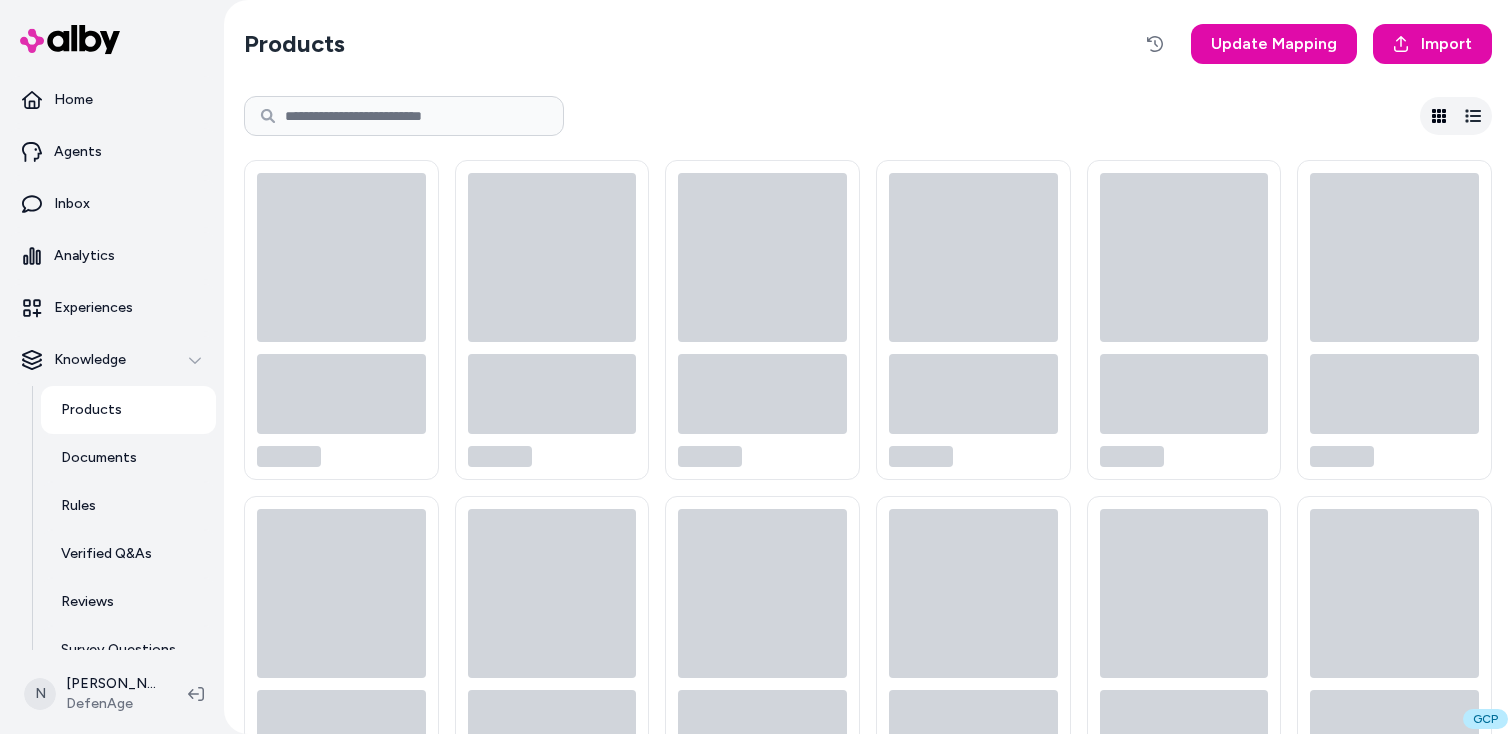 scroll, scrollTop: 0, scrollLeft: 0, axis: both 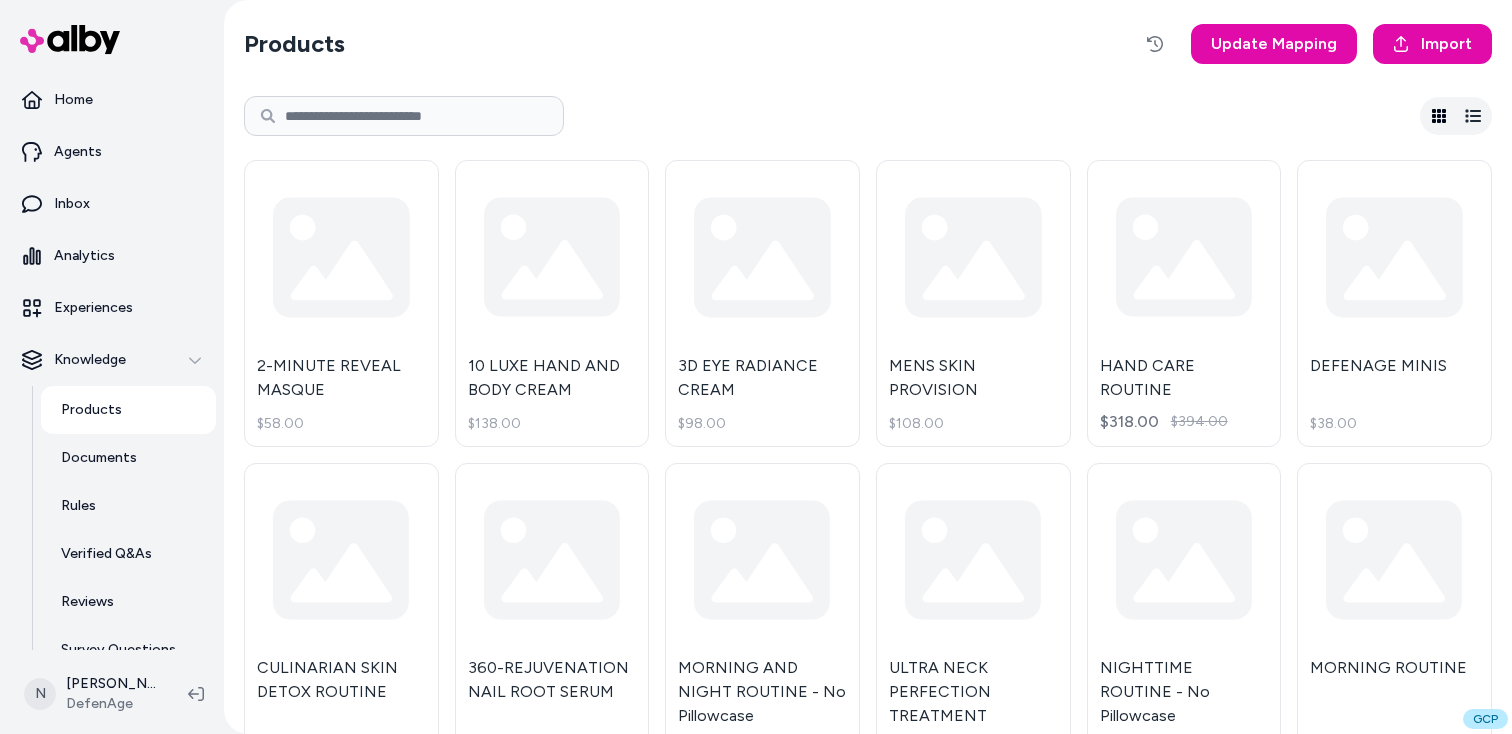 type 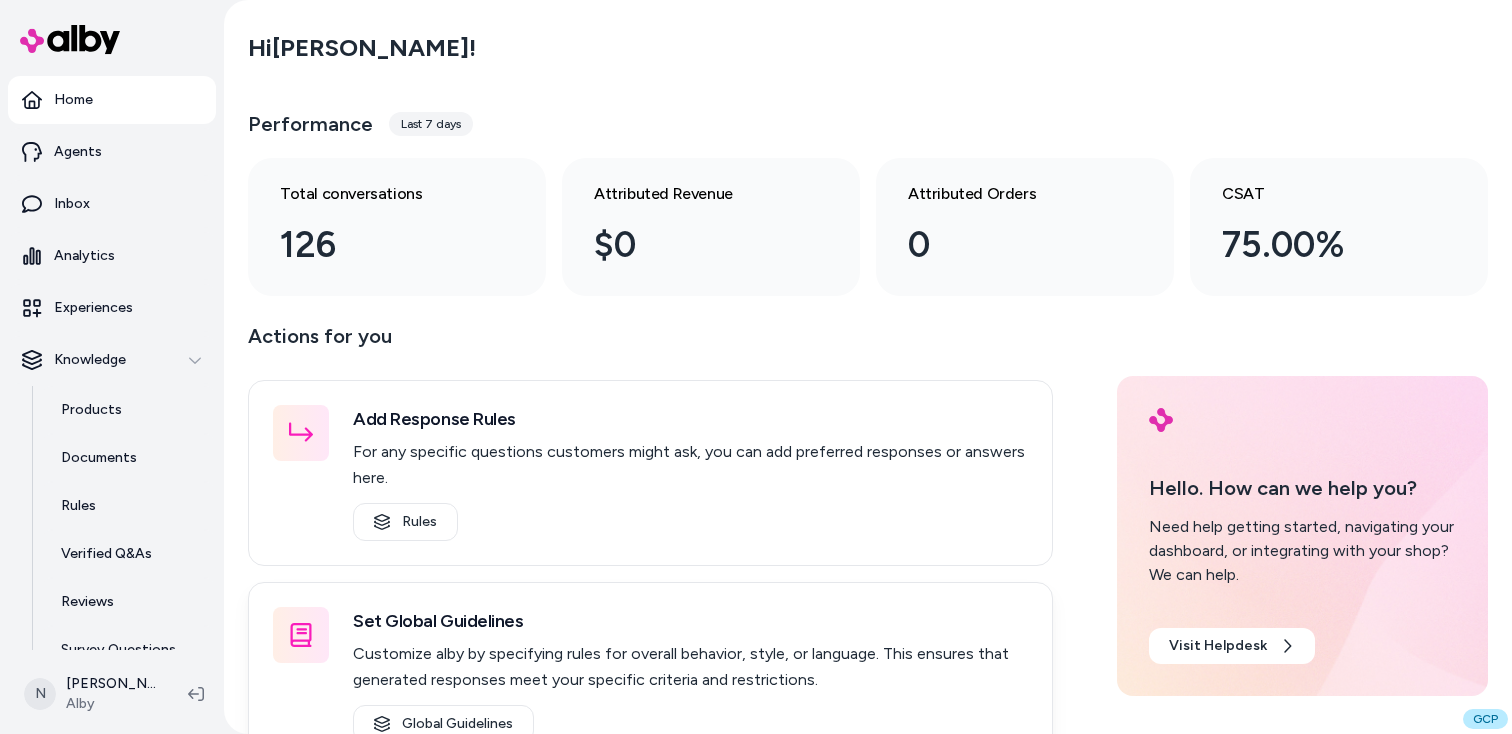 scroll, scrollTop: 0, scrollLeft: 0, axis: both 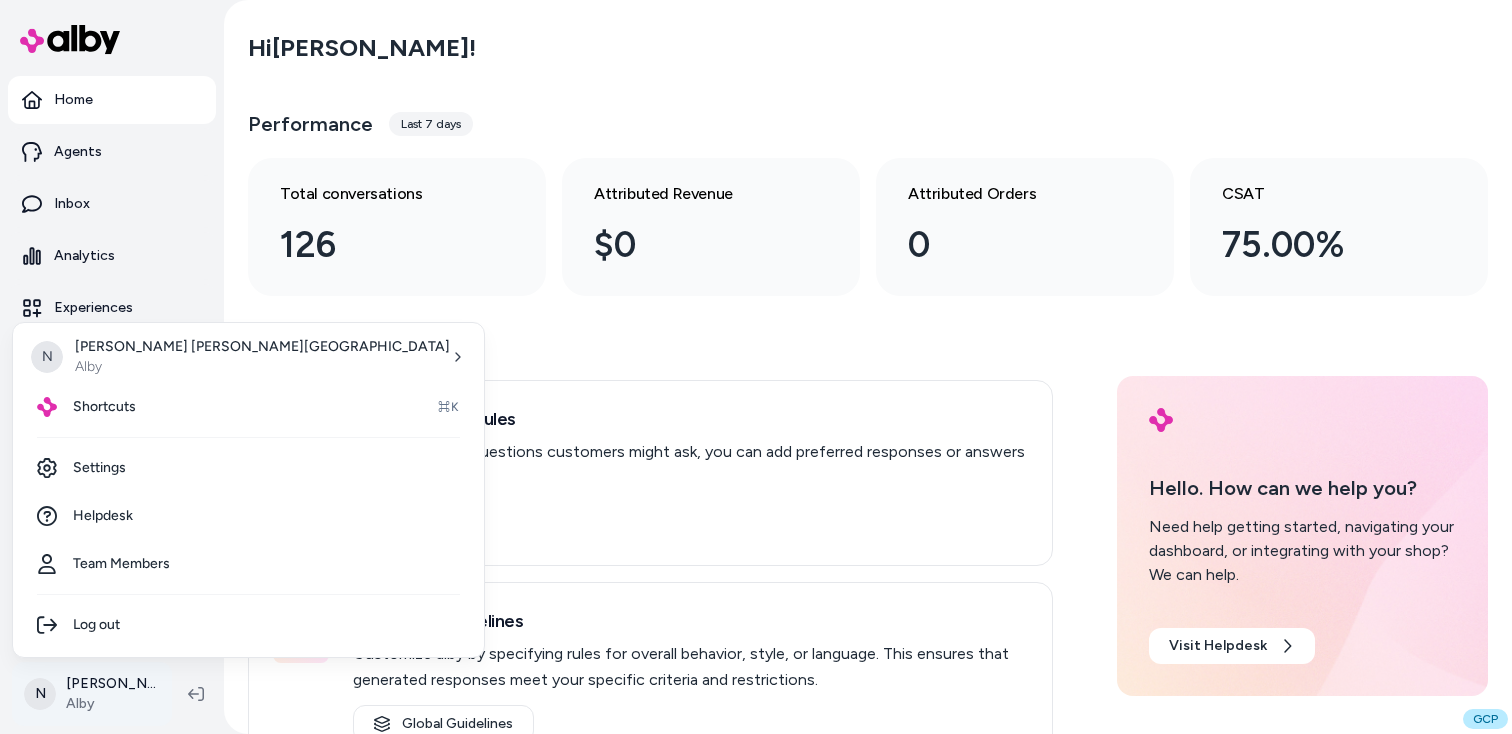 click on "Home Agents Inbox Analytics Experiences Knowledge Products Documents Rules Verified Q&As Reviews Survey Questions Integrations N Nicole Dallar-Malburg Alby Hi  Nicole ! Performance Last 7 days Total conversations   126 Attributed Revenue   $0 Attributed Orders   0 CSAT   75.00% Actions for you Add Response Rules For any specific questions customers might ask, you can add preferred responses or answers here. Rules Set Global Guidelines Customize alby by specifying rules for overall behavior, style, or language. This ensures that generated responses meet your specific criteria and restrictions. Global Guidelines Configure Experiences Control the shopper-facing experience by choosing where alby appears, the types of questions alby can answer (skills), and customizing the look and feel. Experiences Hello. How can we help you? Need help getting started, navigating your dashboard, or integrating with your shop? We can help. Visit Helpdesk  GCP N Nicole   Dallar-Malburg Alby Shortcuts ⌘K Settings Helpdesk Log out" at bounding box center (756, 367) 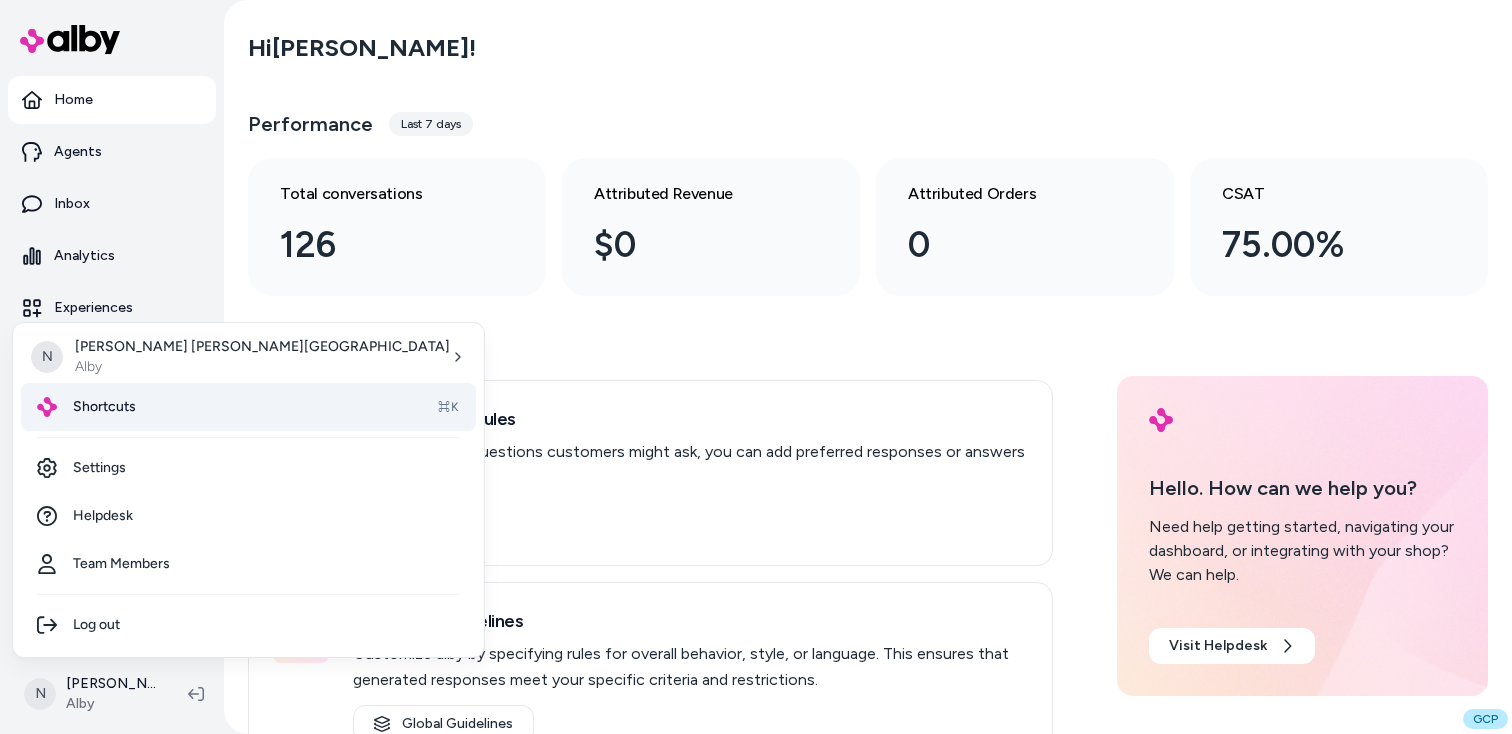 click on "Shortcuts ⌘K" at bounding box center [248, 407] 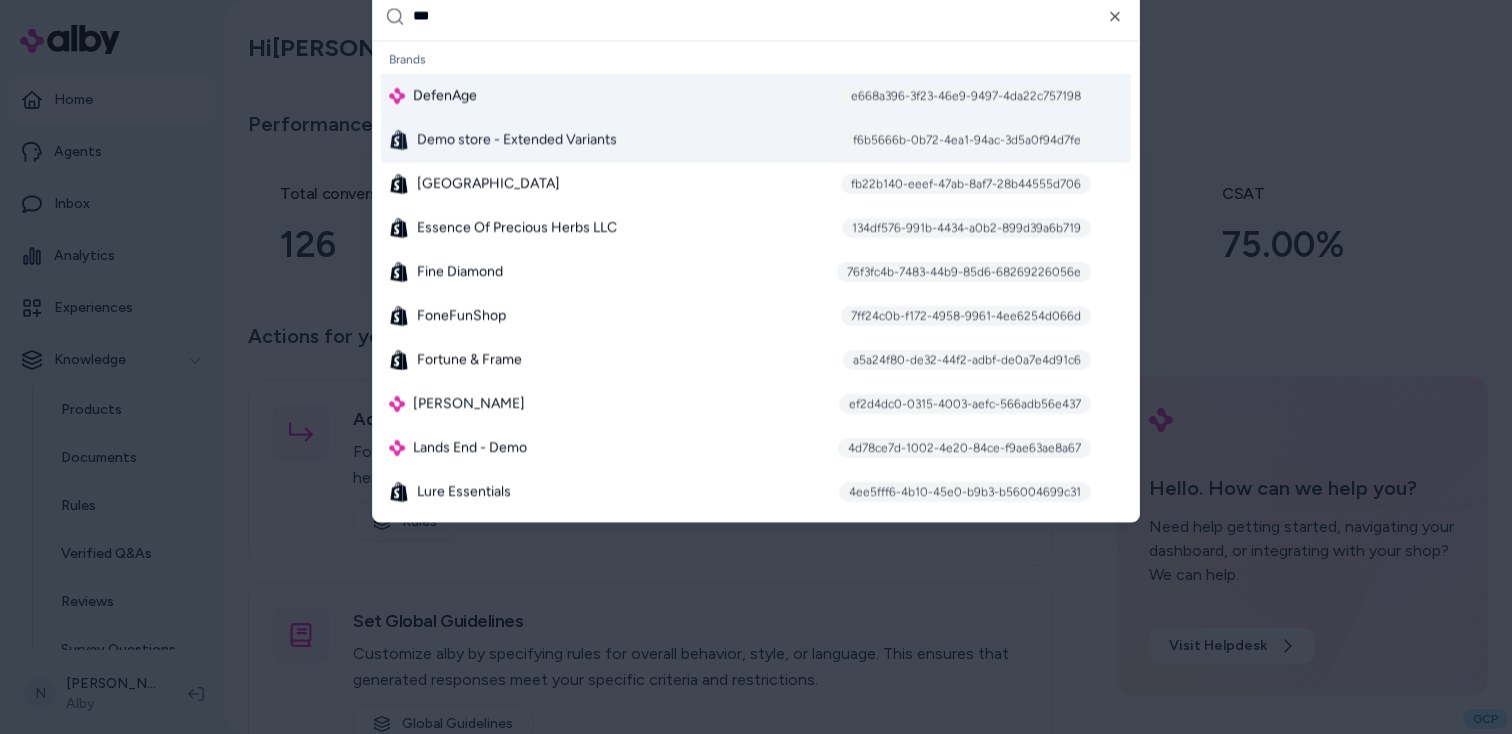 type on "***" 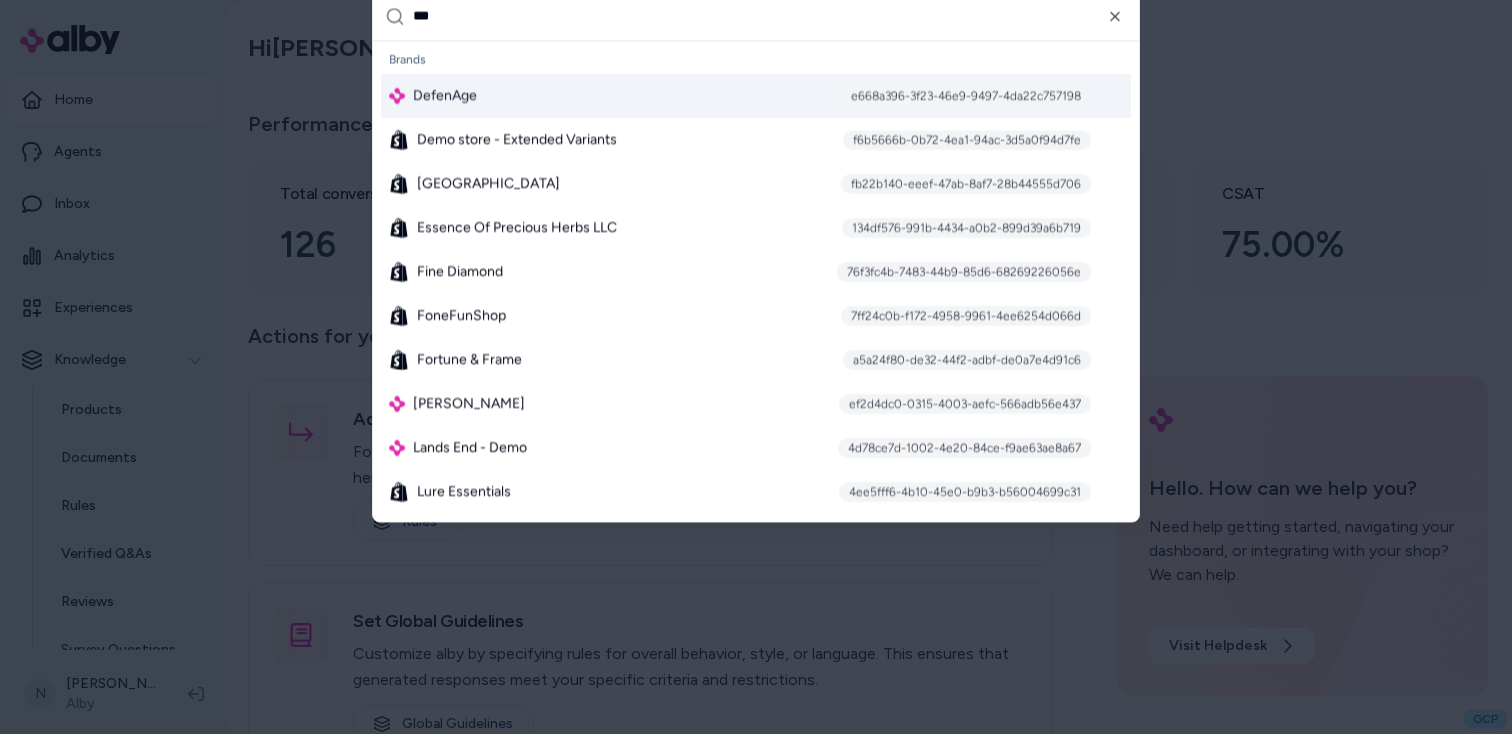 click on "DefenAge e668a396-3f23-46e9-9497-4da22c757198" at bounding box center (756, 95) 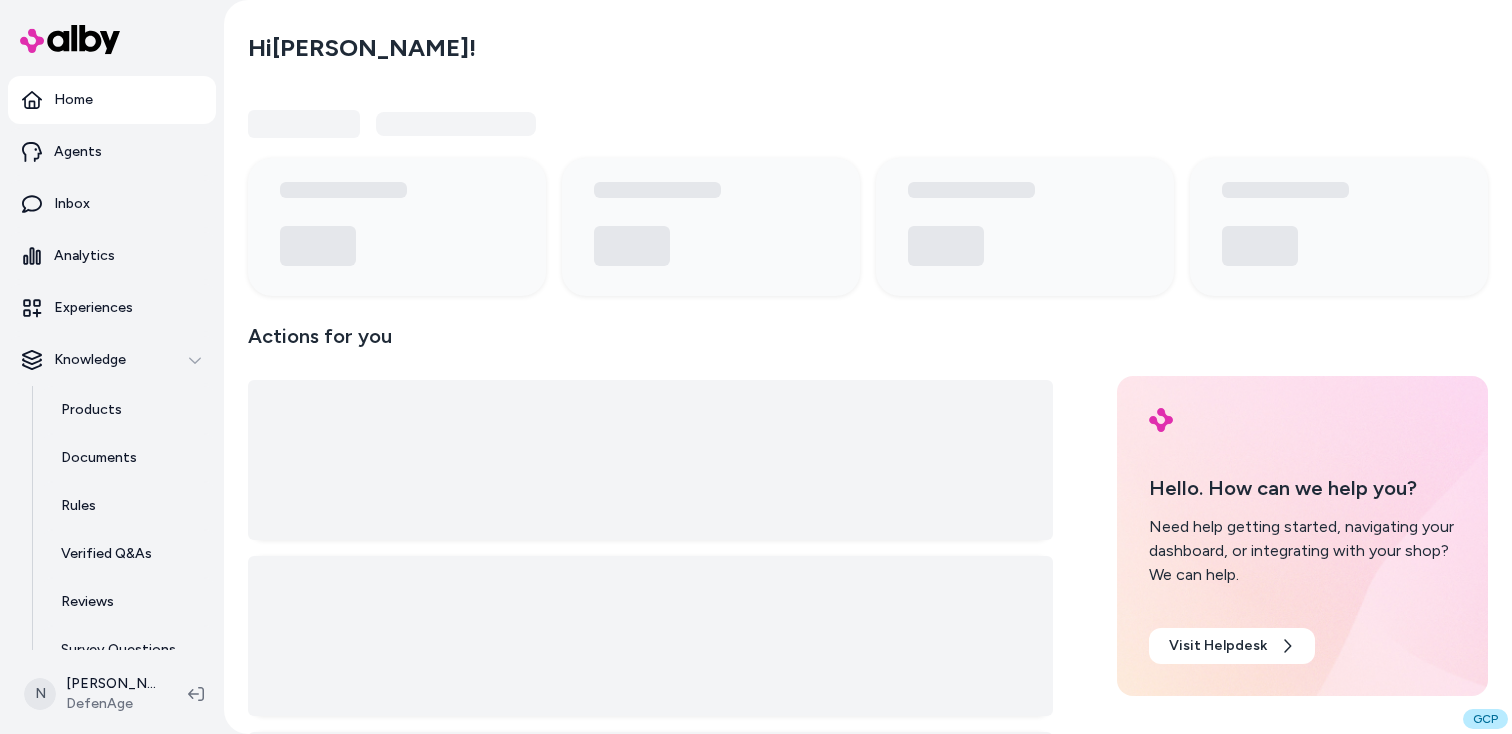 scroll, scrollTop: 0, scrollLeft: 0, axis: both 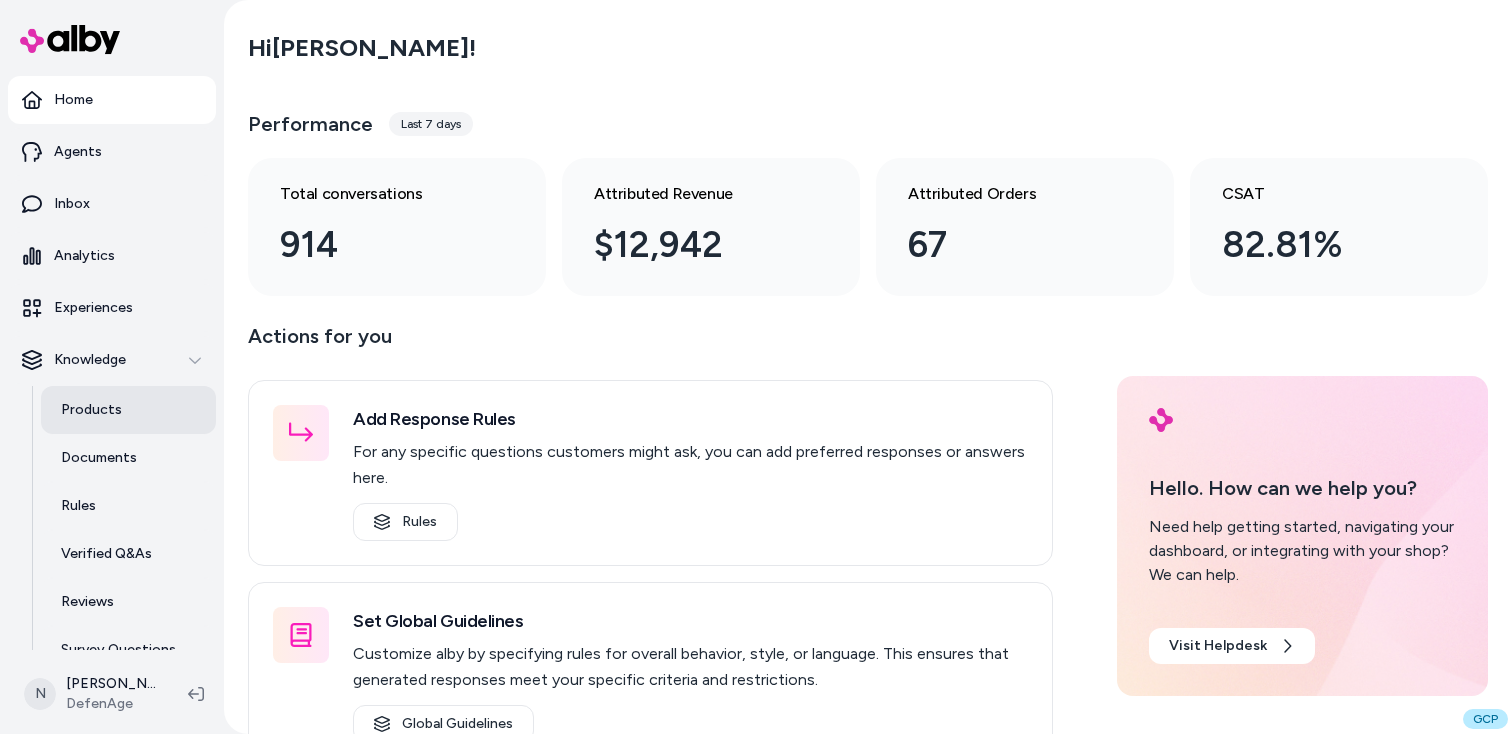 click on "Products" at bounding box center [128, 410] 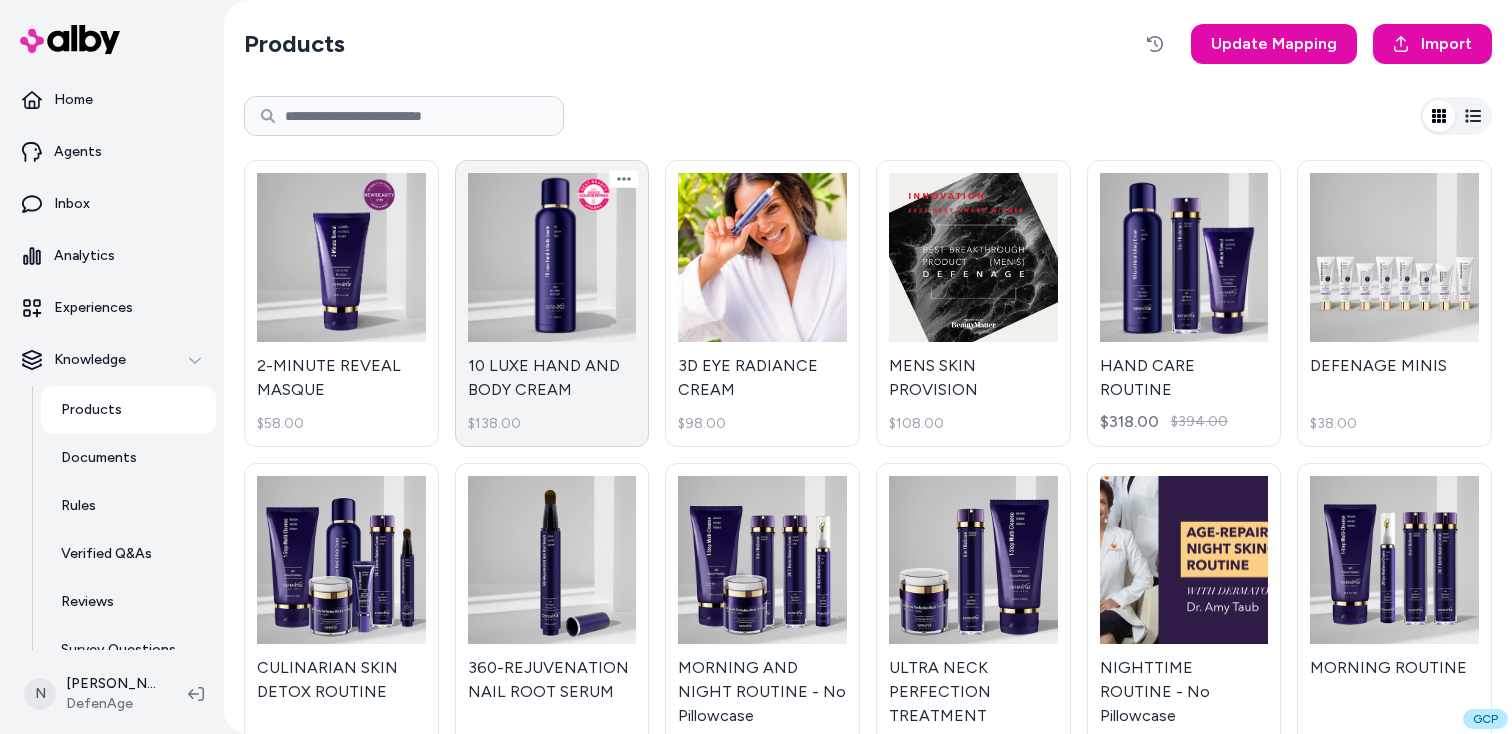 click on "10 LUXE HAND AND BODY CREAM $138.00" at bounding box center (552, 303) 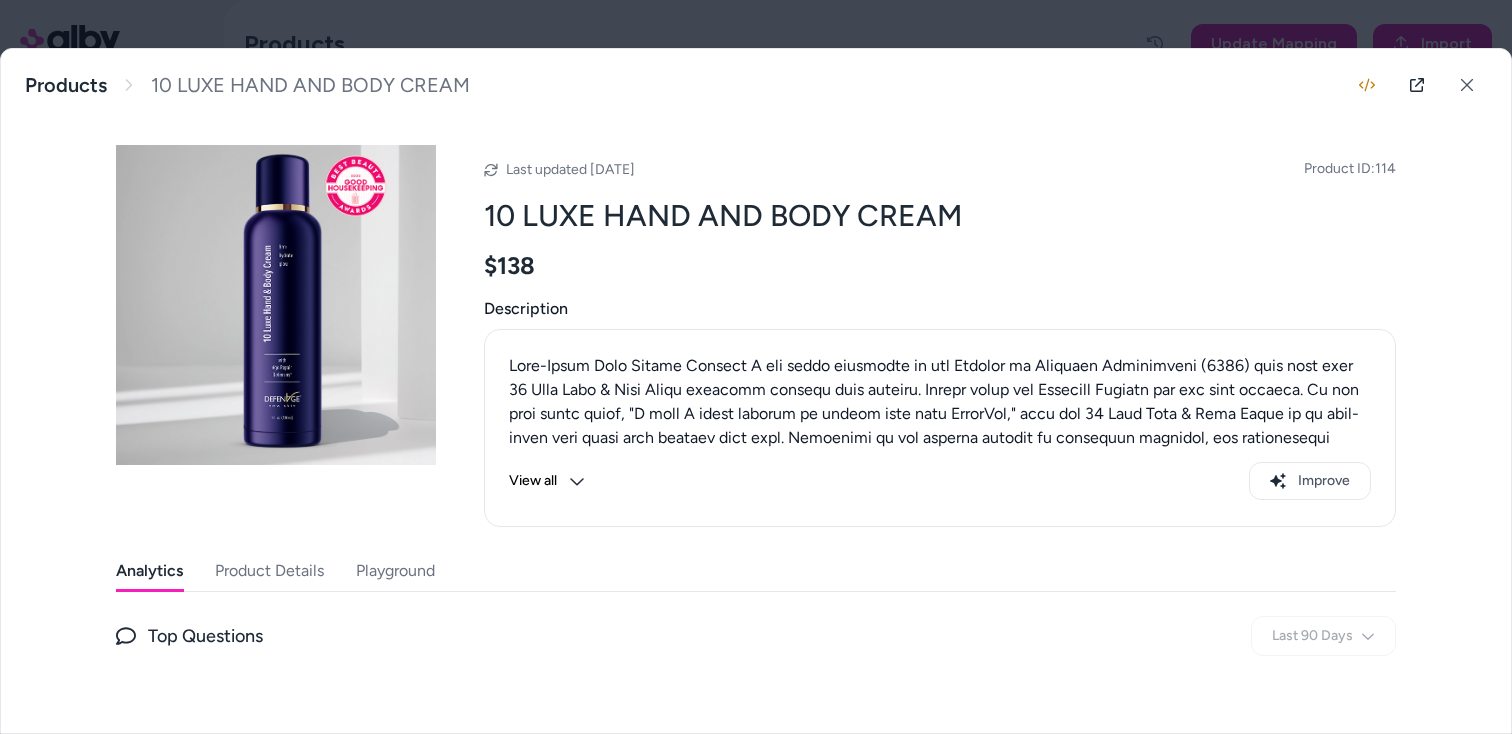 click on "Product Details" at bounding box center [269, 571] 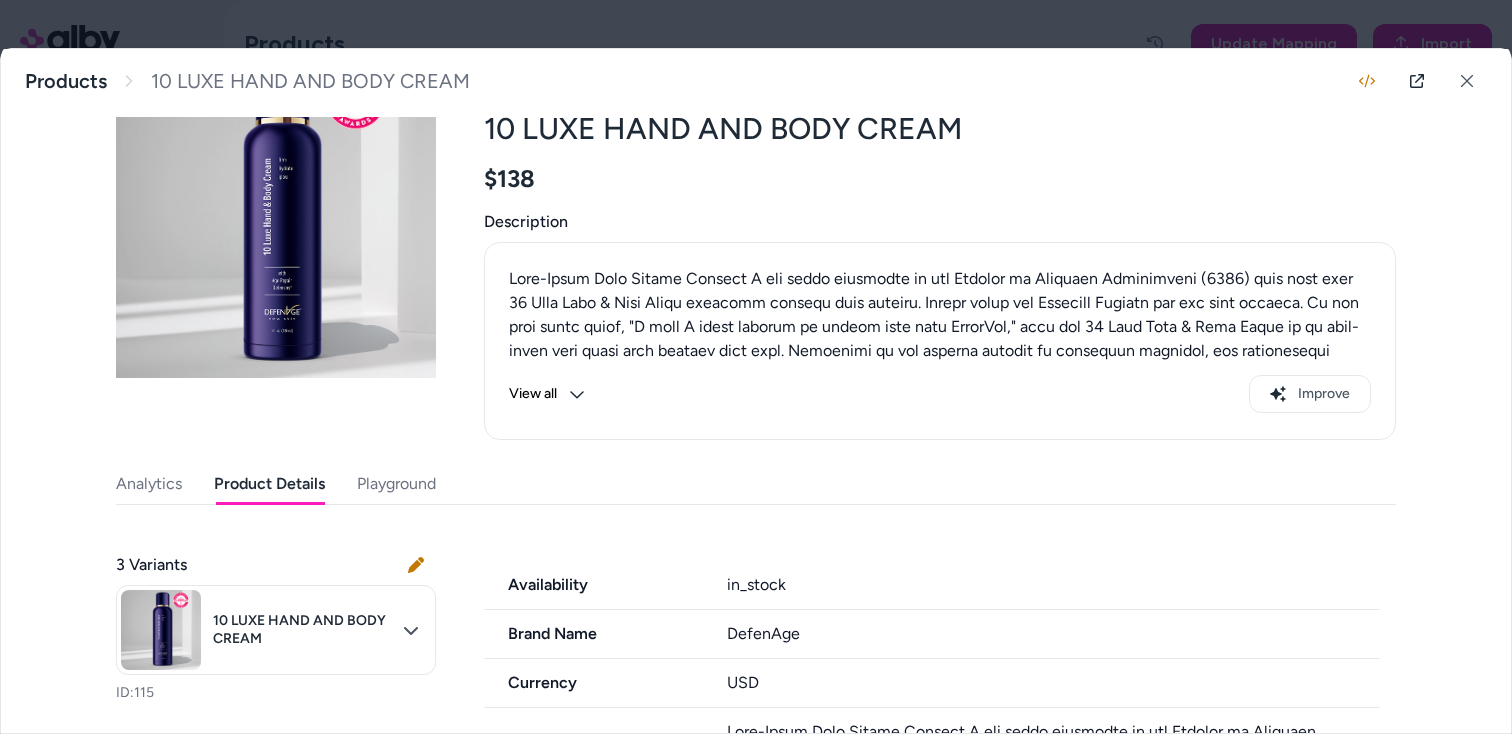 scroll, scrollTop: 192, scrollLeft: 0, axis: vertical 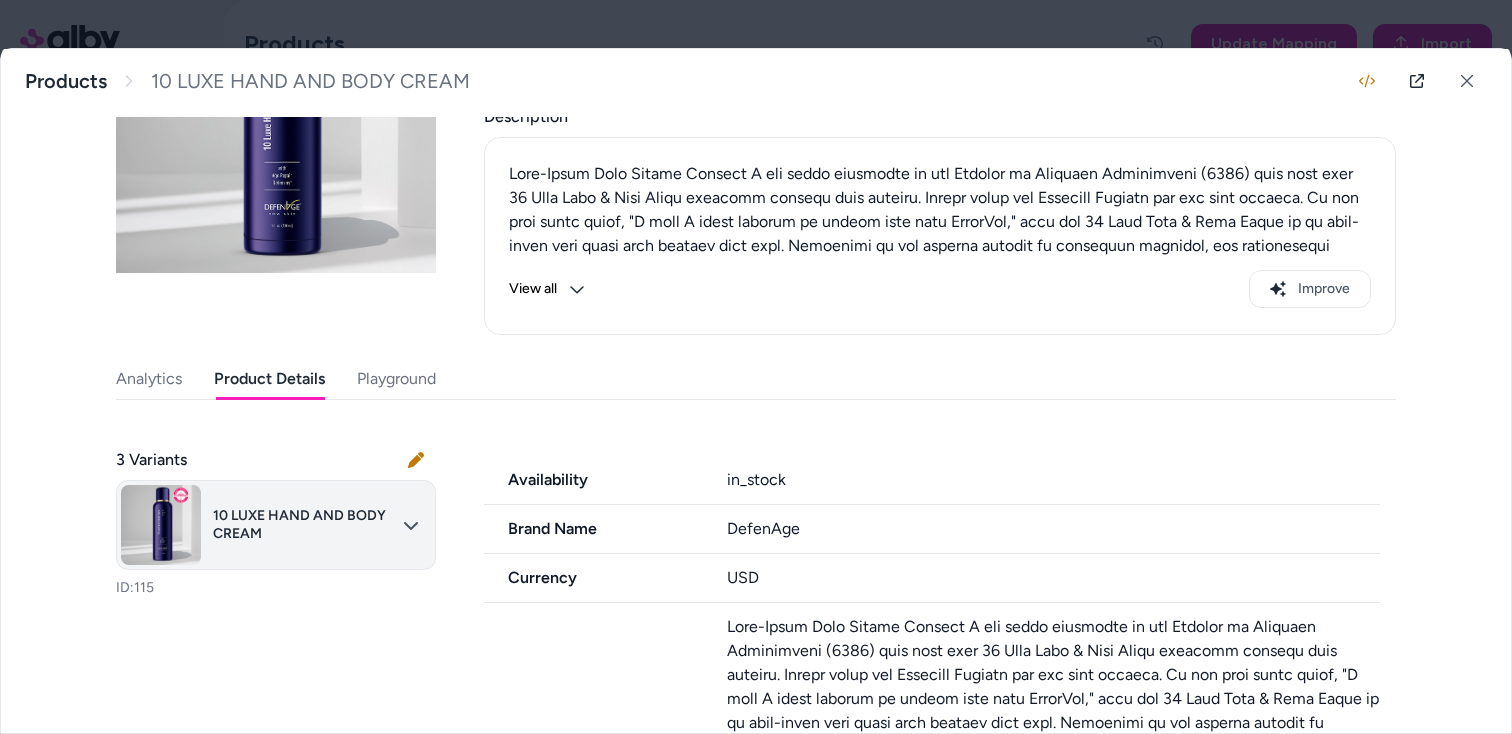 click on "Home Agents Inbox Analytics Experiences Knowledge Products Documents Rules Verified Q&As Reviews Survey Questions Integrations N Nicole Dallar-Malburg DefenAge Products Update Mapping   Import 2-MINUTE REVEAL MASQUE $58.00 10 LUXE HAND AND BODY CREAM $138.00 3D EYE RADIANCE CREAM $98.00 MENS SKIN PROVISION $108.00 HAND CARE ROUTINE $318.00 $394.00 DEFENAGE MINIS $38.00 CULINARIAN SKIN DETOX ROUTINE $378.00 $523.00 360-REJUVENATION NAIL ROOT SERUM $87.00 MORNING AND NIGHT ROUTINE - No Pillowcase $398.00 $538.00 ULTRA NECK PERFECTION TREATMENT $271.00 $342.00 NIGHTTIME ROUTINE - No Pillowcase $348.00 $440.00 MORNING ROUTINE $348.00 $440.00 WEDDING PREP ROUTINE $354.00 $452.00 12-FACTOR REVITALIZING LIP ENHANCER $72.00 150K HAIR FOLLICLE SERUM, Dispenser with Refill Cartridge,1 fl. oz. $99.00 RUNWAY-READY SKIN GLOW CELEBRITY COLLECTION $428.00 $593.00 1-STEP MULTI-CLEANSE, Mega Size $46.00 24/7 BARRIER BALANCE ANTI-AGING CREAM $98.00 CLINICAL POWER TRIO $295.00 8-IN-1 BIOSERUM - FULL SIZE, 1 fl oz $185.00 GCP" at bounding box center (756, 367) 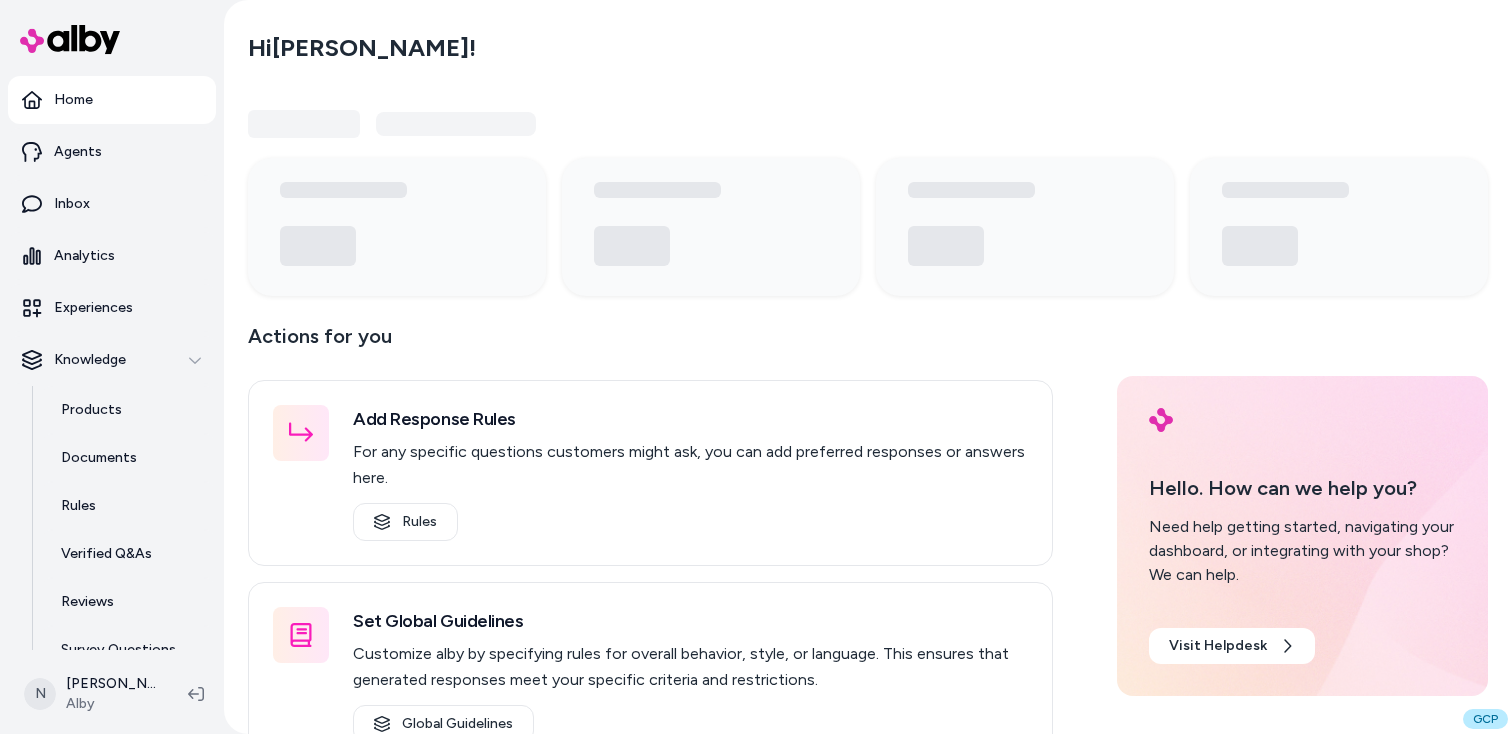scroll, scrollTop: 0, scrollLeft: 0, axis: both 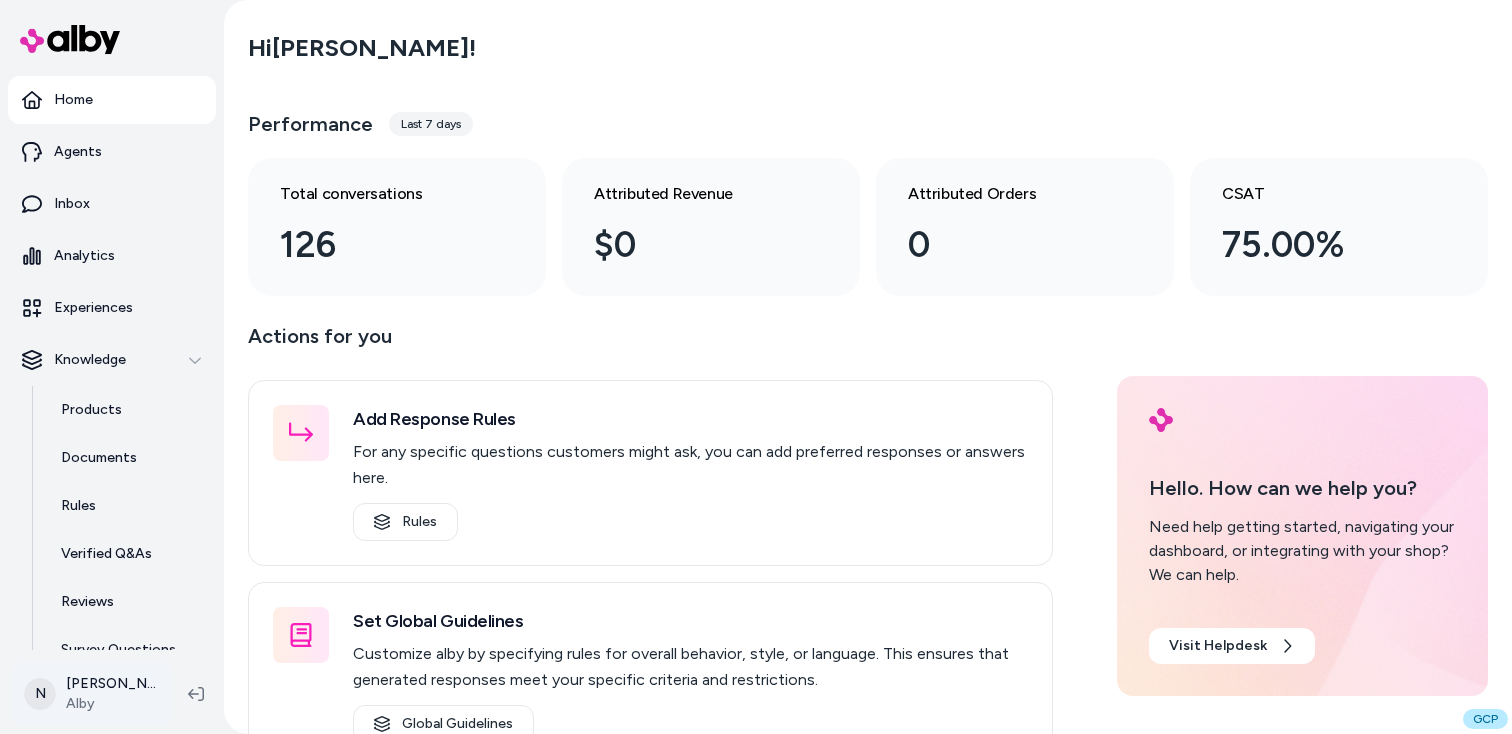 click on "Home Agents Inbox Analytics Experiences Knowledge Products Documents Rules Verified Q&As Reviews Survey Questions Integrations N [PERSON_NAME] Alby Hi  [PERSON_NAME] ! Performance Last 7 days Total conversations   126 Attributed Revenue   $0 Attributed Orders   0 CSAT   75.00% Actions for you Add Response Rules For any specific questions customers might ask, you can add preferred responses or answers here. Rules Set Global Guidelines Customize alby by specifying rules for overall behavior, style, or language. This ensures that generated responses meet your specific criteria and restrictions. Global Guidelines Configure Experiences Control the shopper-facing experience by choosing where [PERSON_NAME] appears, the types of questions alby can answer (skills), and customizing the look and feel. Experiences Hello. How can we help you? Need help getting started, navigating your dashboard, or integrating with your shop? We can help. Visit Helpdesk  GCP" at bounding box center (756, 367) 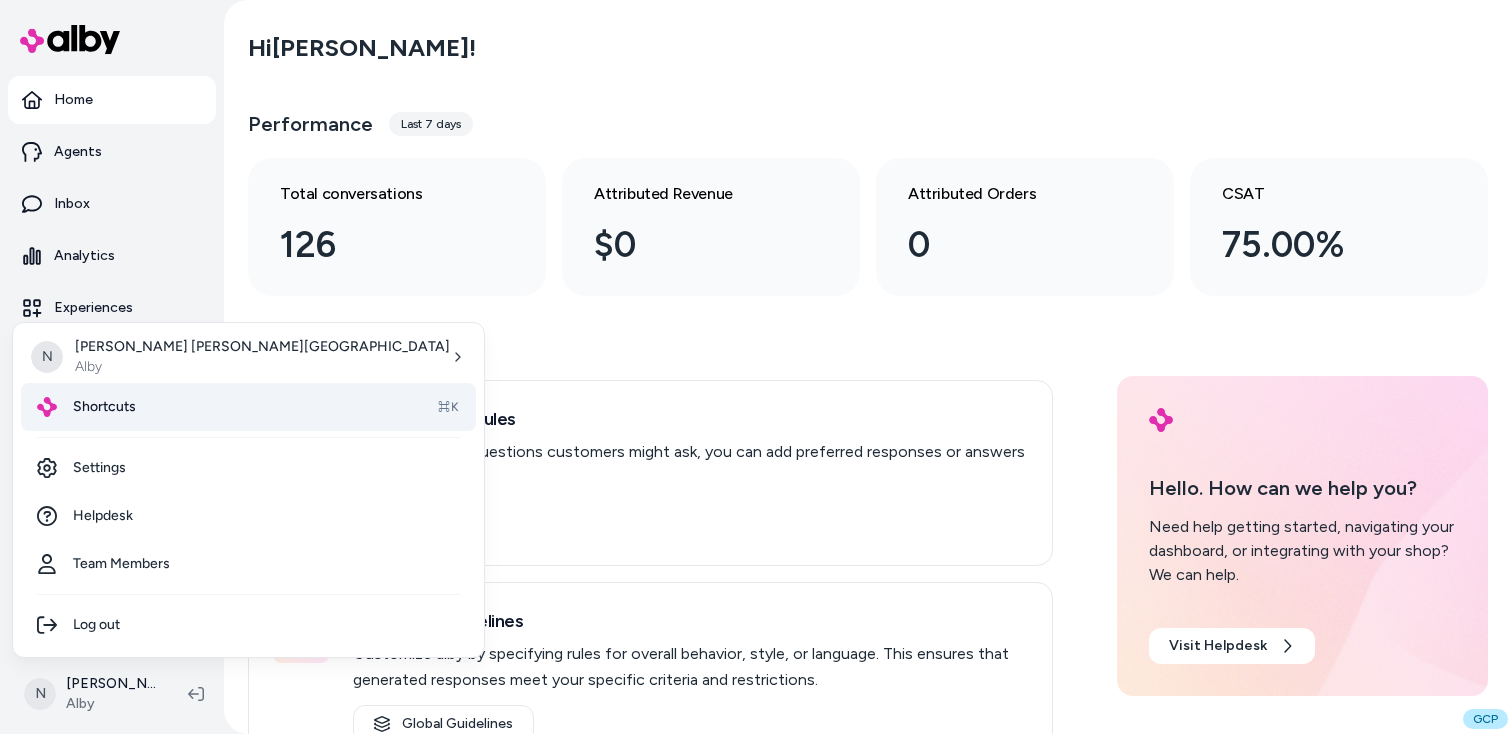 click on "Shortcuts ⌘K" at bounding box center [248, 407] 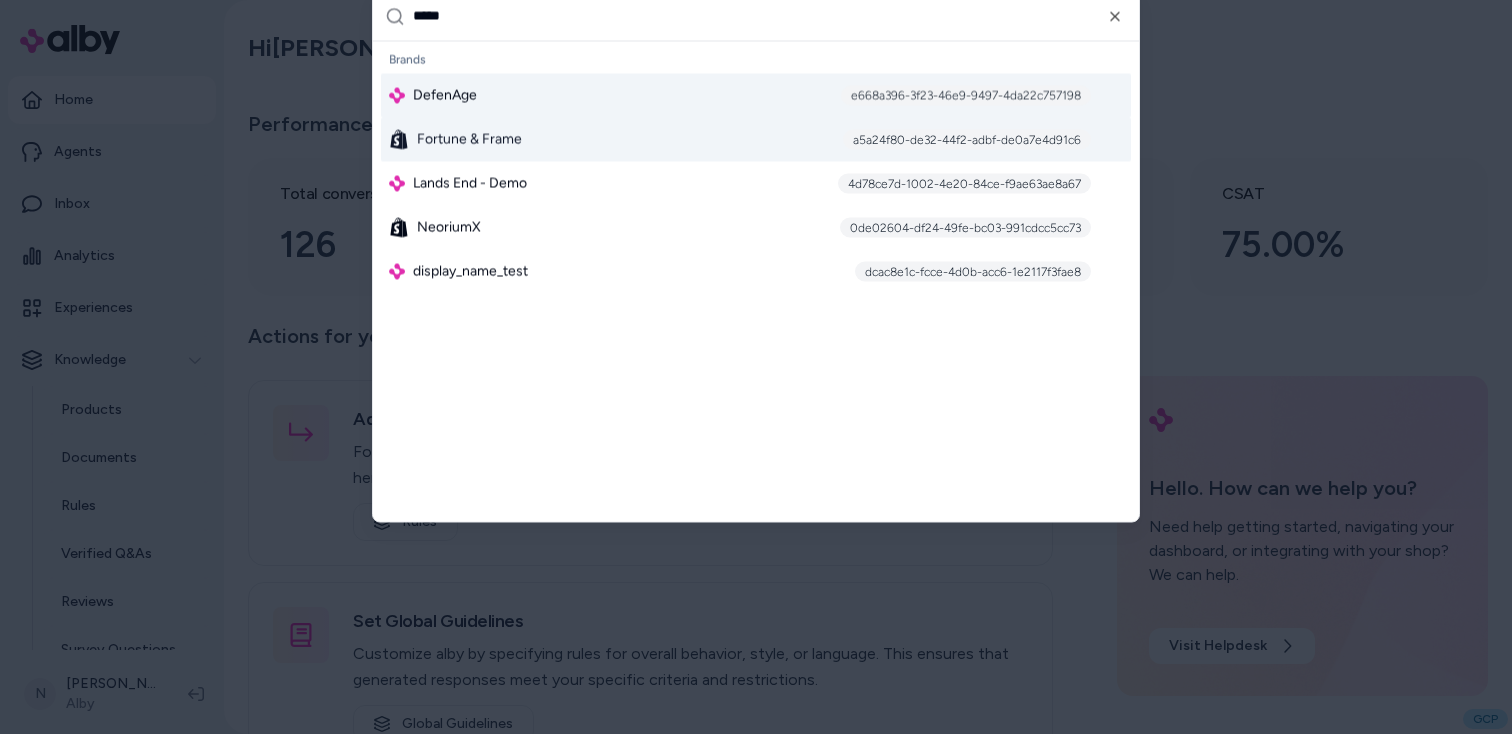 type on "*****" 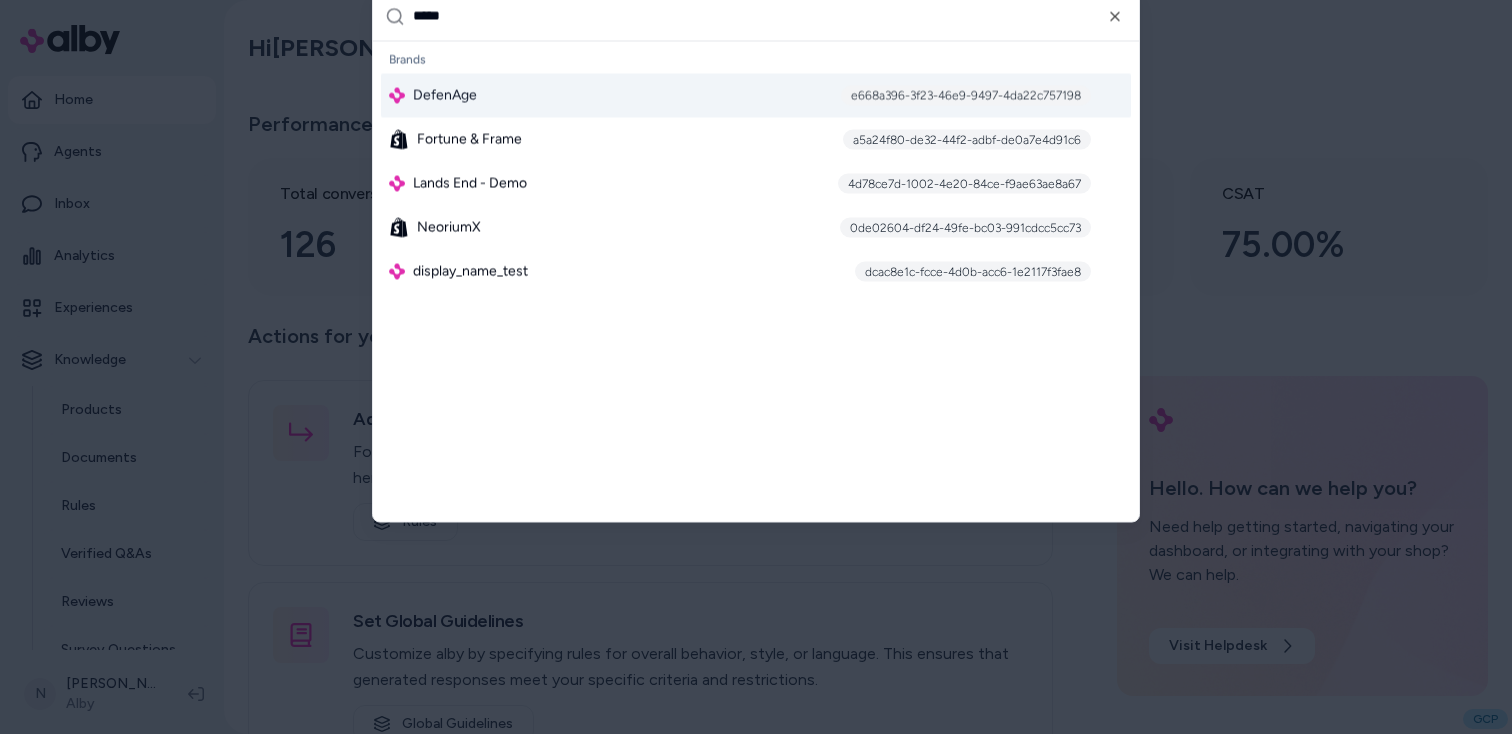 click on "DefenAge e668a396-3f23-46e9-9497-4da22c757198" at bounding box center (756, 95) 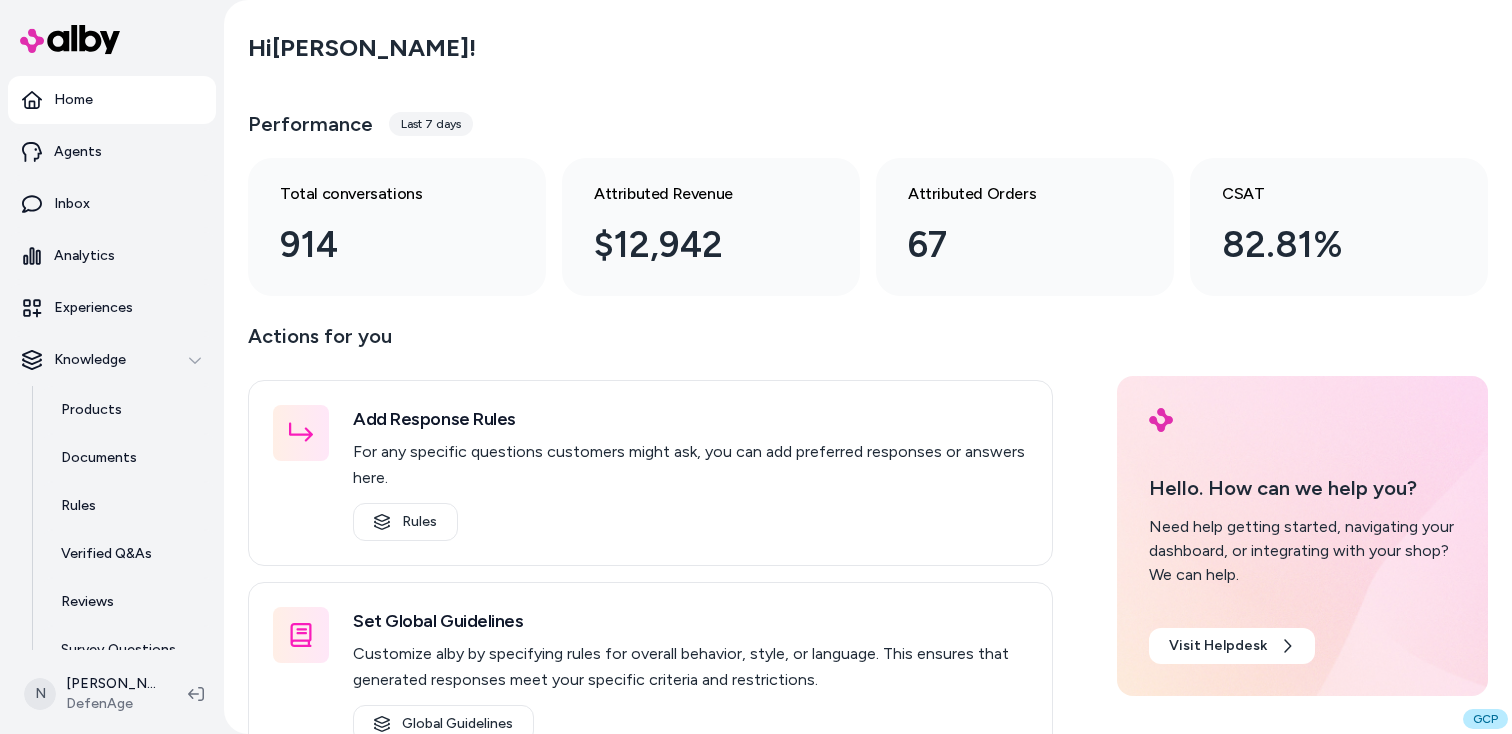 scroll, scrollTop: 0, scrollLeft: 0, axis: both 